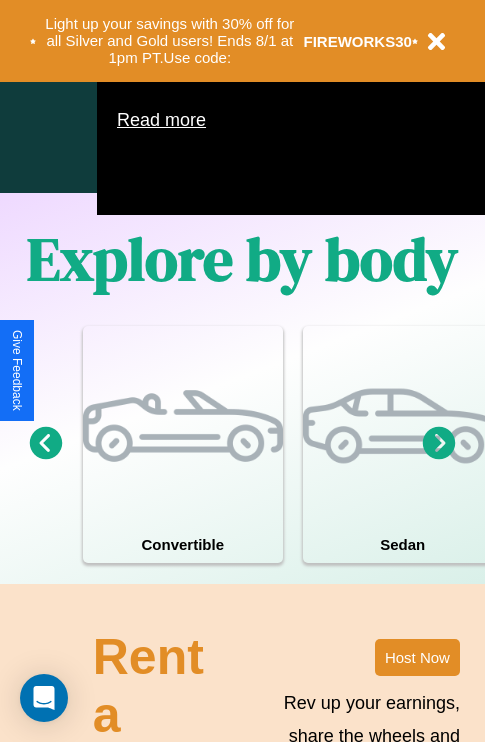 scroll, scrollTop: 1285, scrollLeft: 0, axis: vertical 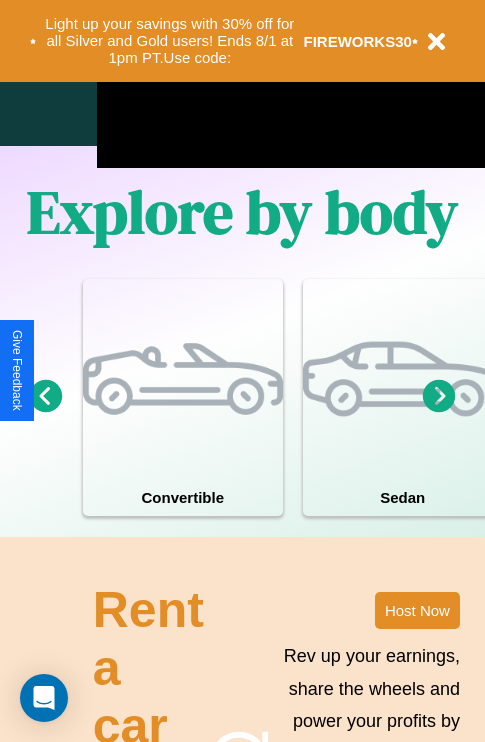 click 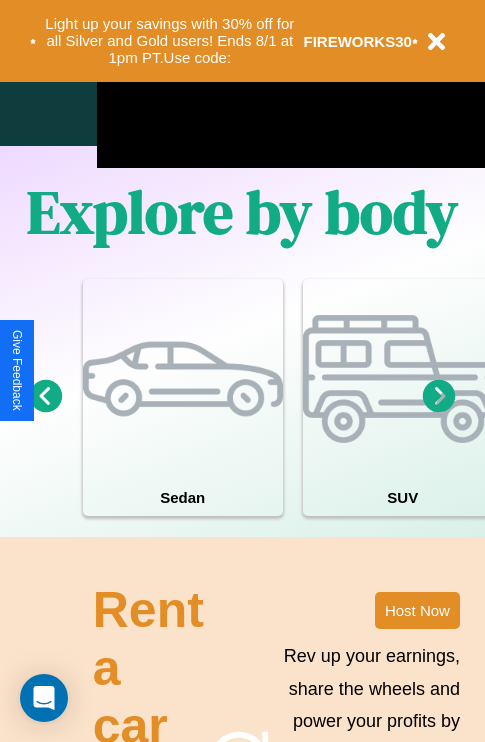 click 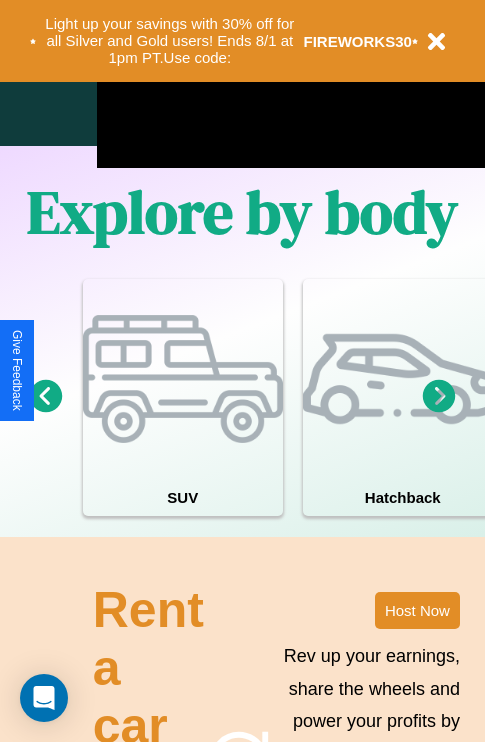 click 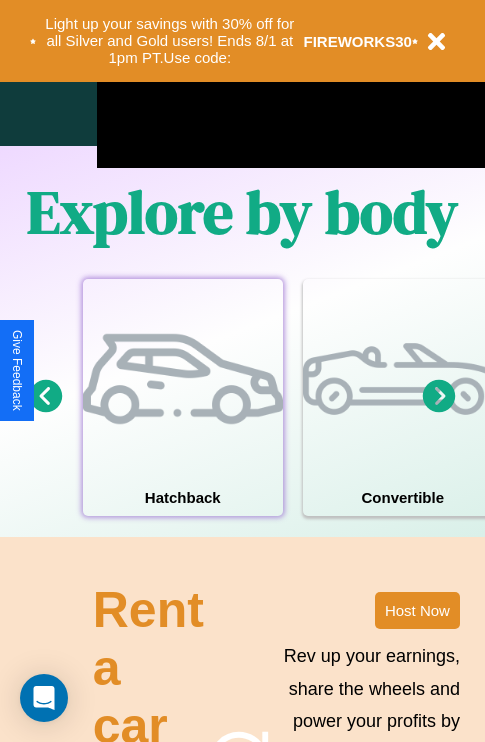 click at bounding box center [183, 379] 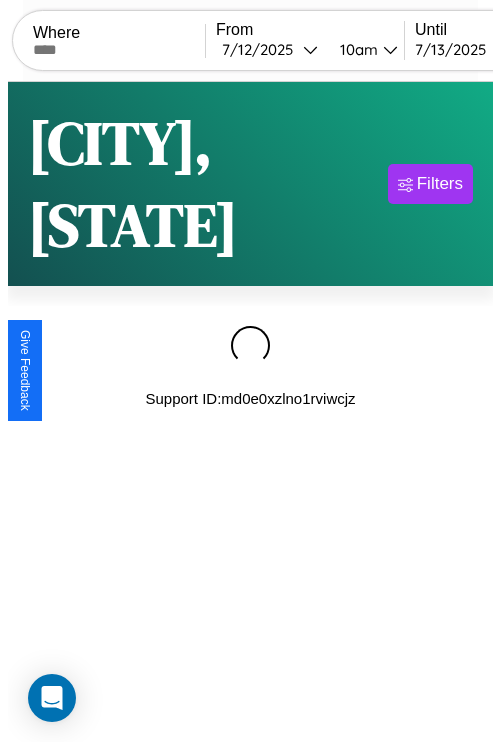 scroll, scrollTop: 0, scrollLeft: 0, axis: both 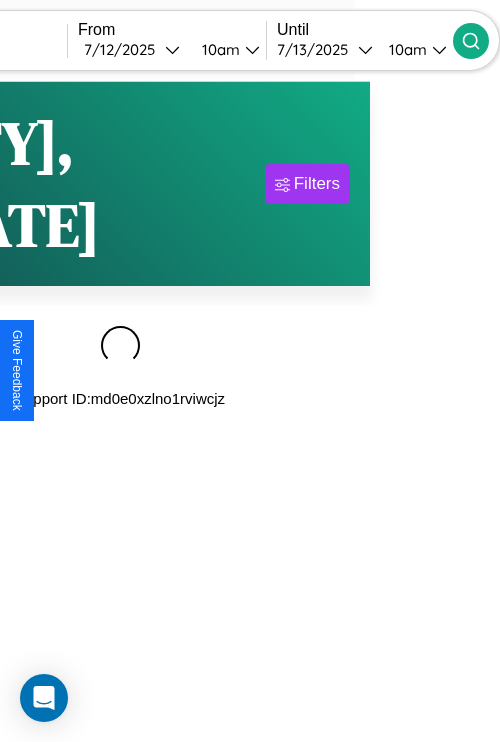 type on "******" 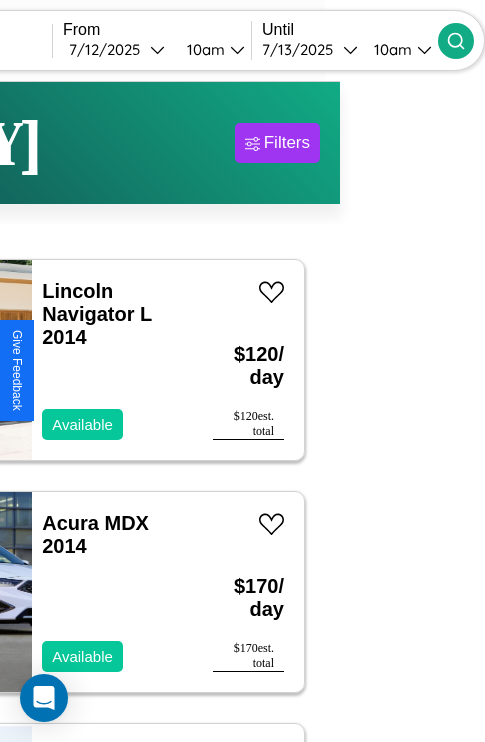 scroll, scrollTop: 50, scrollLeft: 98, axis: both 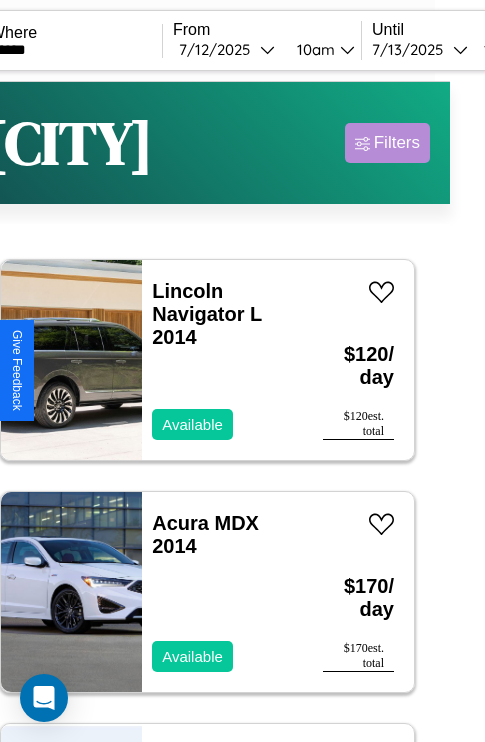 click on "Filters" at bounding box center [397, 143] 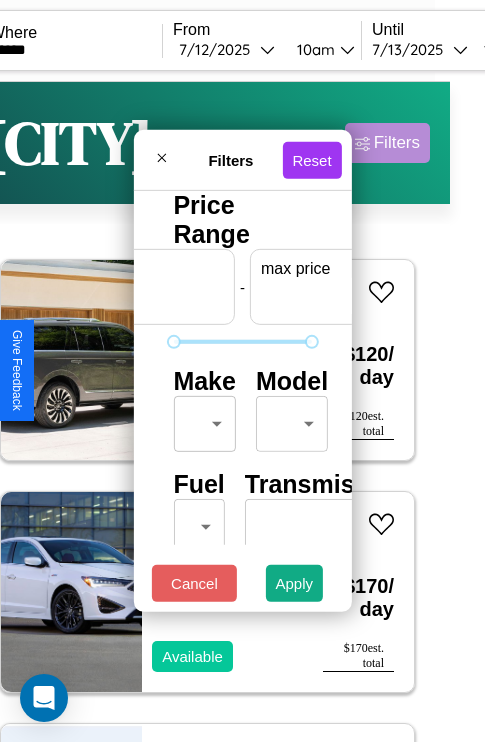 scroll, scrollTop: 0, scrollLeft: 124, axis: horizontal 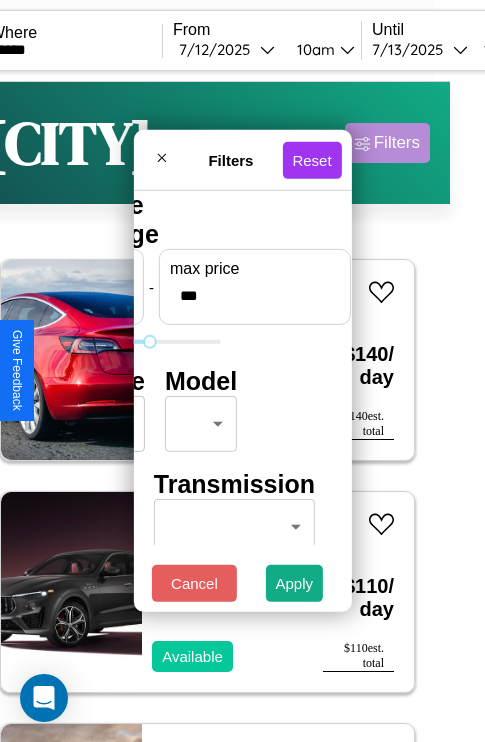 type on "***" 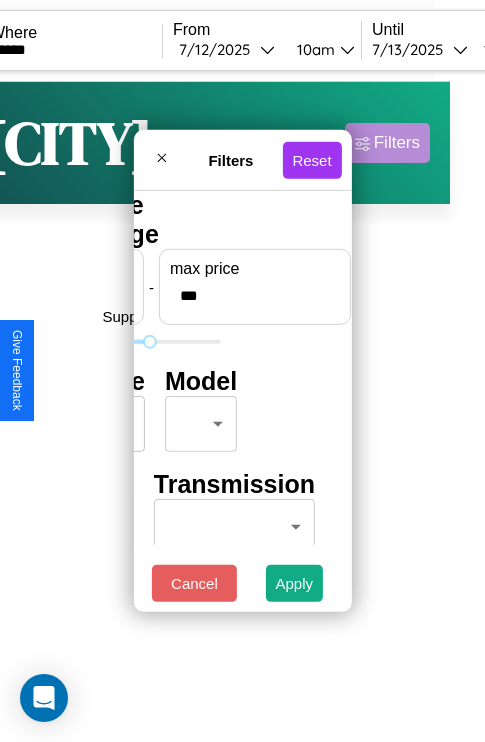 scroll, scrollTop: 0, scrollLeft: 0, axis: both 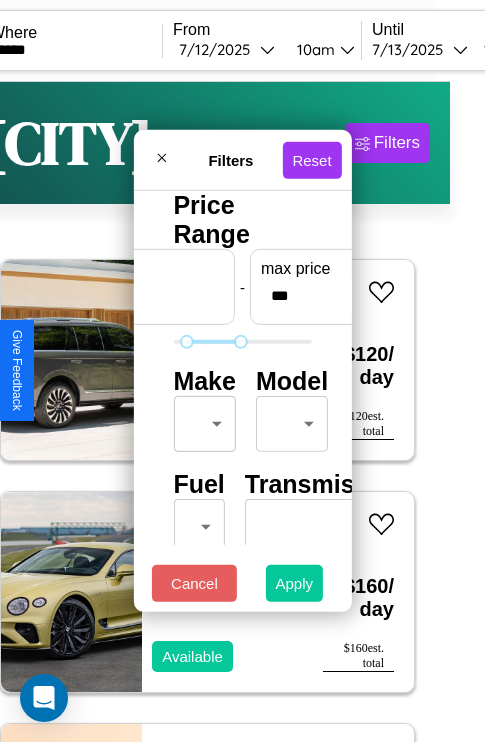 type on "**" 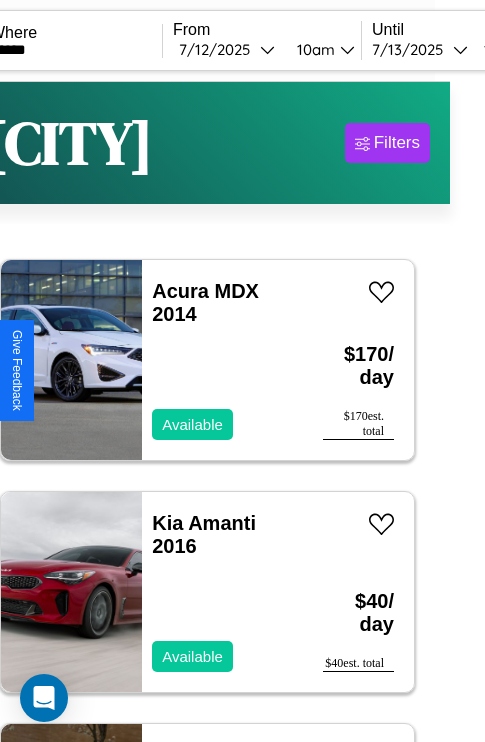 scroll, scrollTop: 66, scrollLeft: 35, axis: both 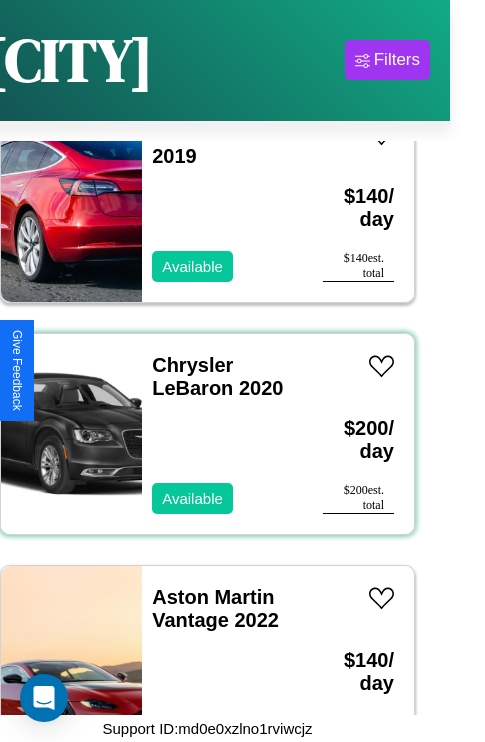 click on "Chrysler   LeBaron   2020 Available" at bounding box center (222, 434) 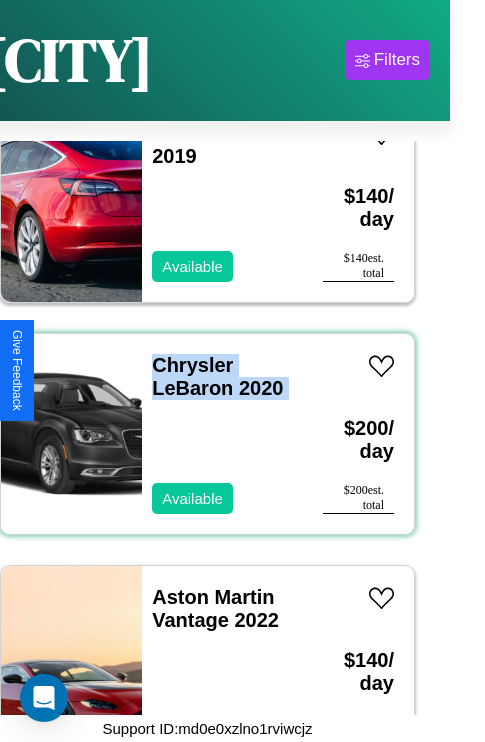 click on "Chrysler   LeBaron   2020 Available" at bounding box center [222, 434] 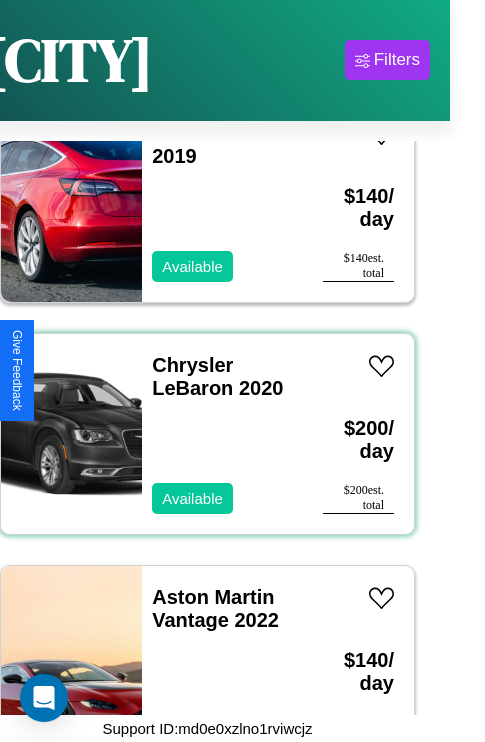 click on "Chrysler   LeBaron   2020 Available" at bounding box center [222, 434] 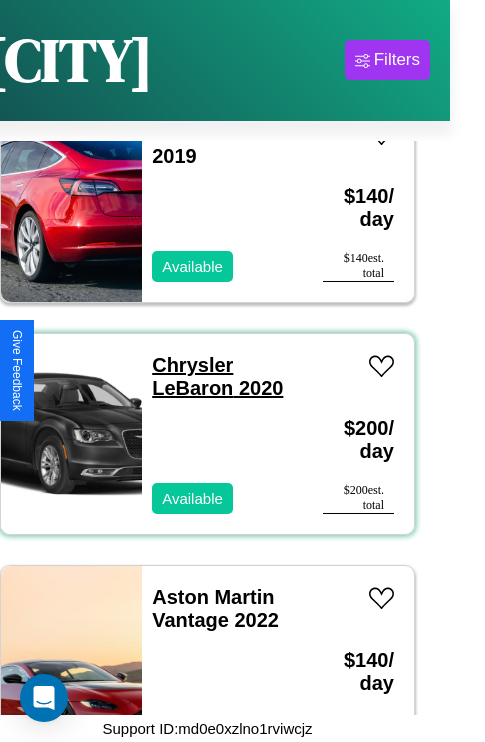 click on "Chrysler   LeBaron   2020" at bounding box center (217, 376) 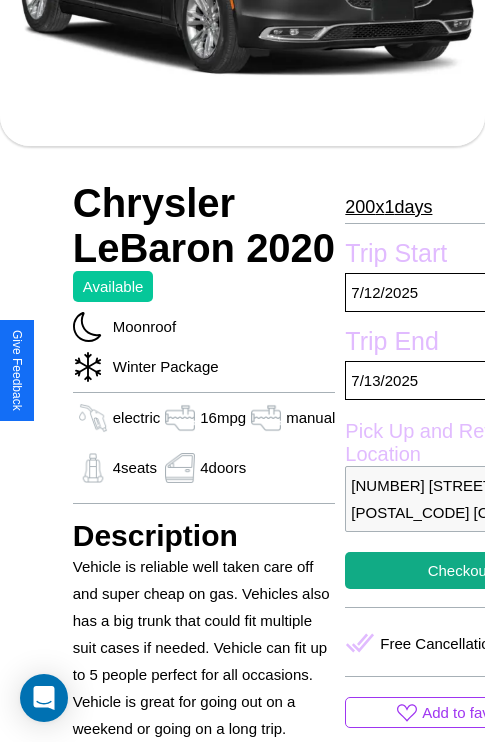 scroll, scrollTop: 981, scrollLeft: 0, axis: vertical 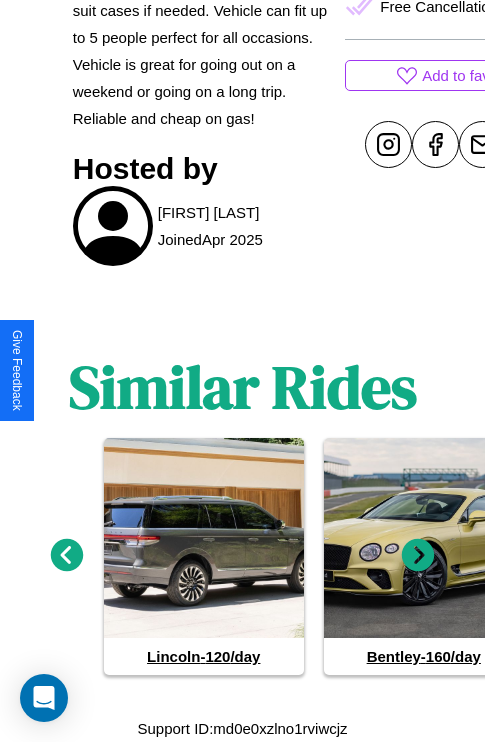 click 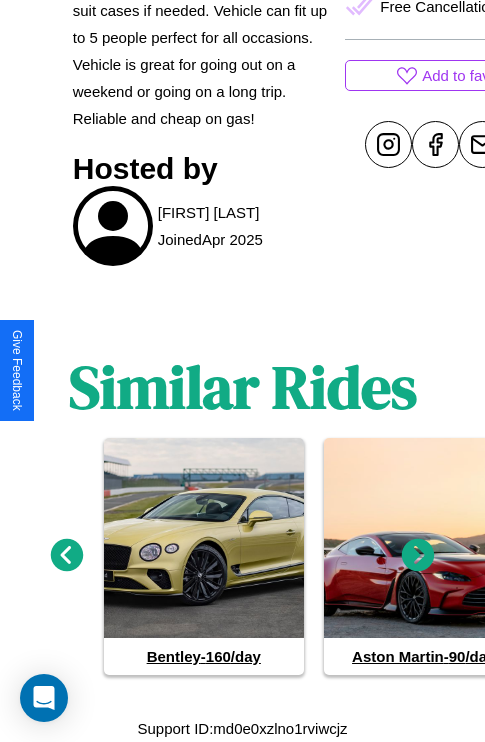 click 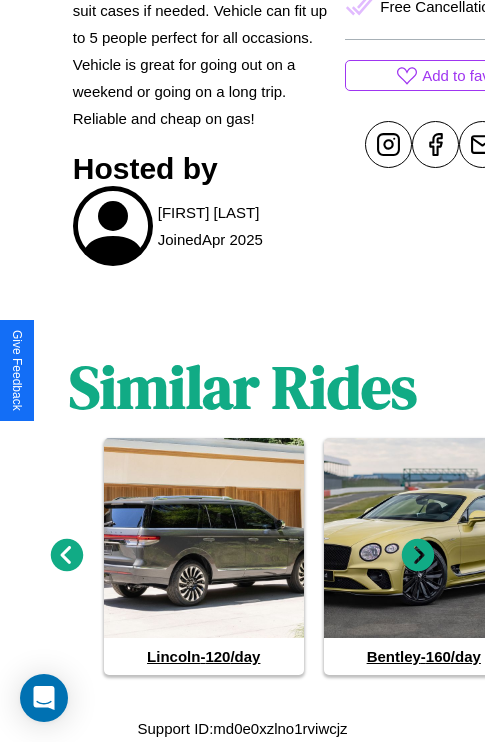 click 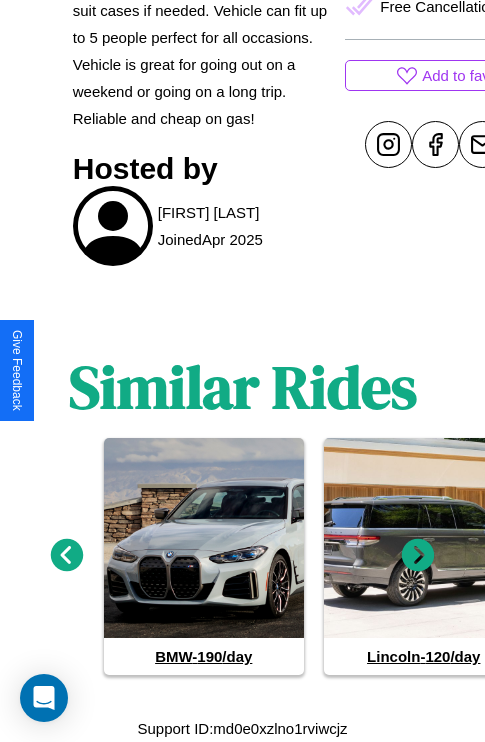 click 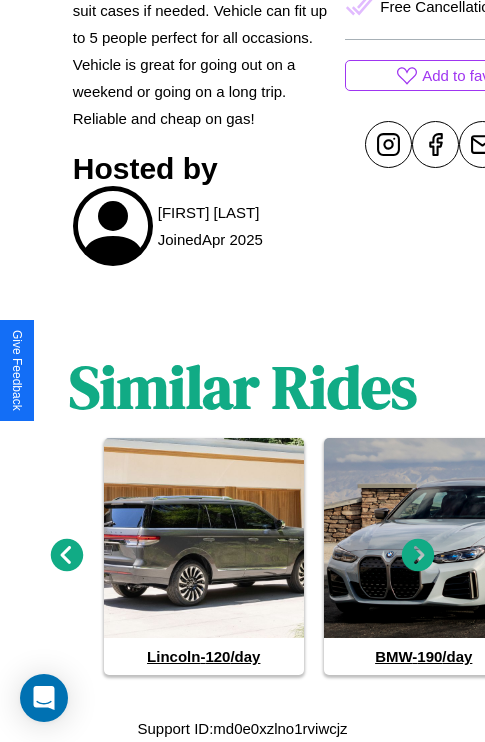 click 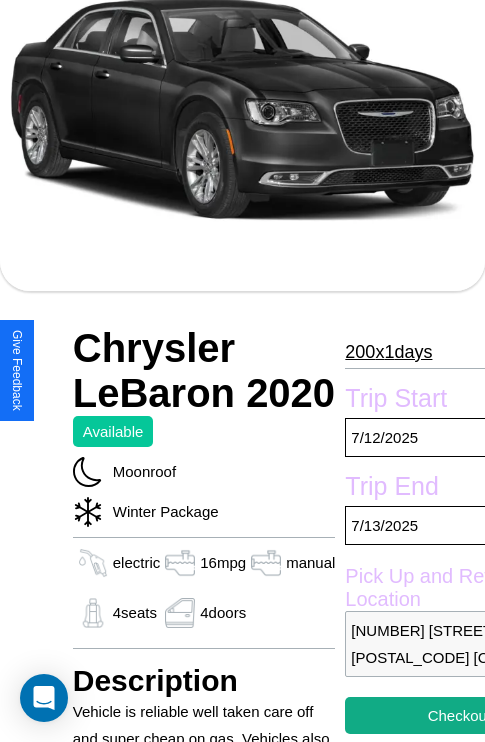 scroll, scrollTop: 135, scrollLeft: 0, axis: vertical 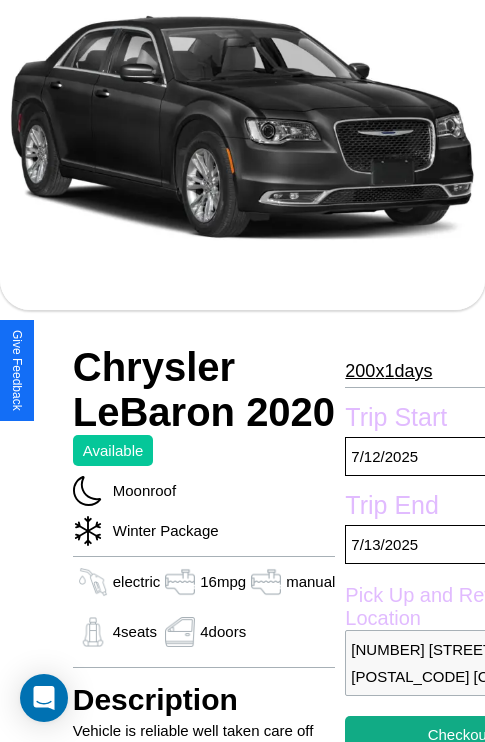 click on "200  x  1  days" at bounding box center [388, 371] 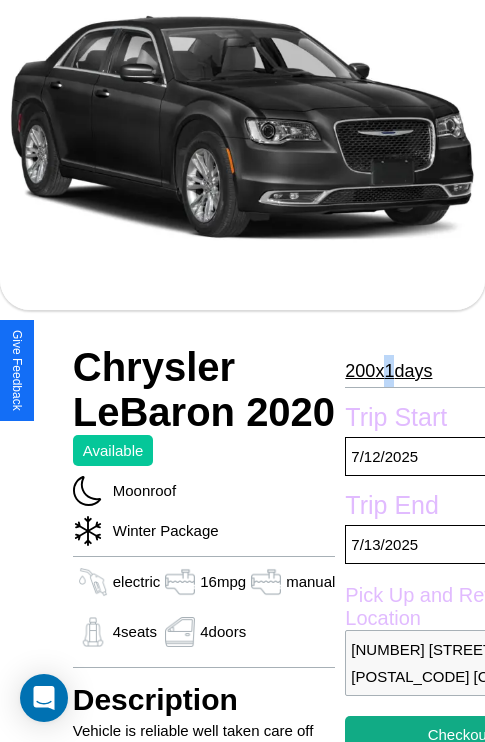 click on "200  x  1  days" at bounding box center (388, 371) 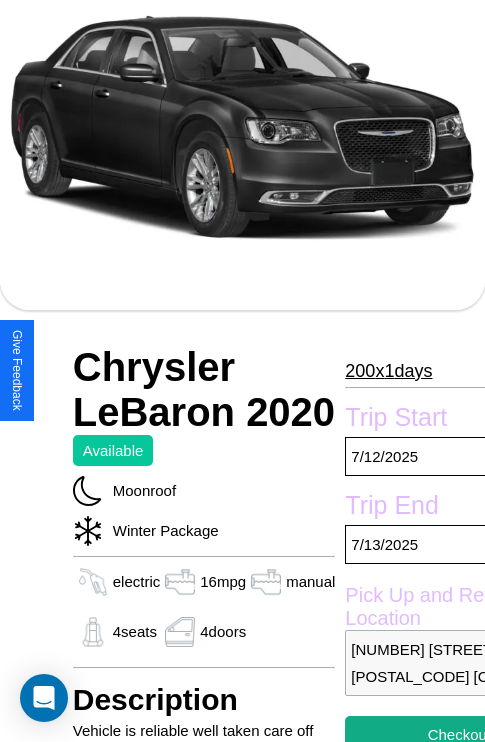 click on "200  x  1  days" at bounding box center (388, 371) 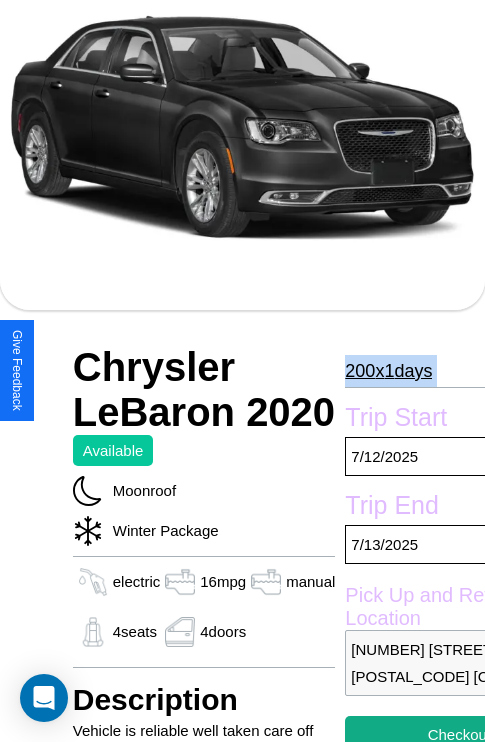 click on "200  x  1  days" at bounding box center [388, 371] 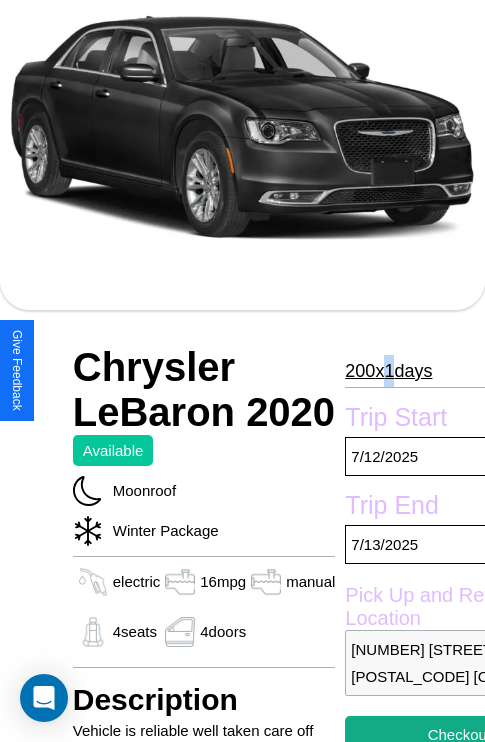click on "200  x  1  days" at bounding box center (388, 371) 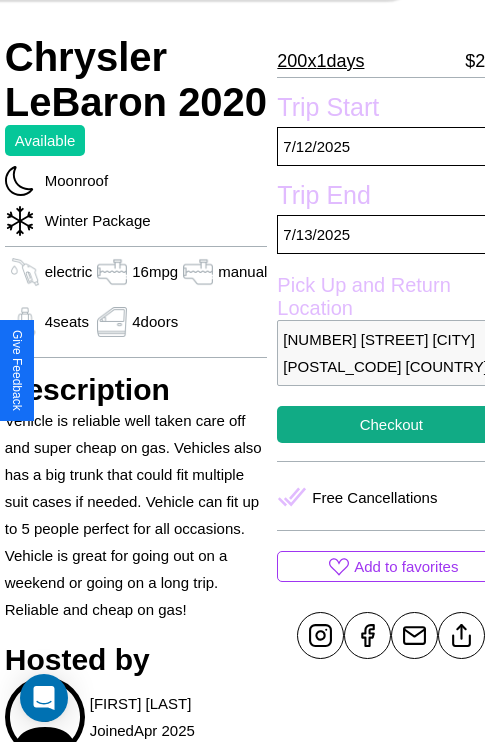 scroll, scrollTop: 499, scrollLeft: 80, axis: both 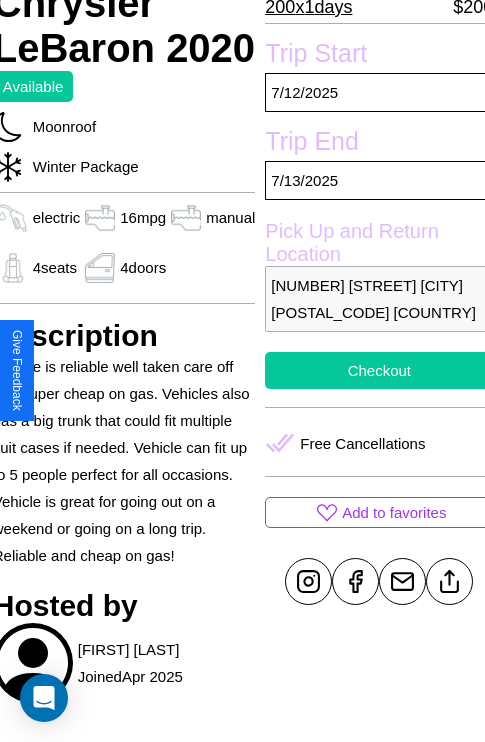 click on "Checkout" at bounding box center (379, 370) 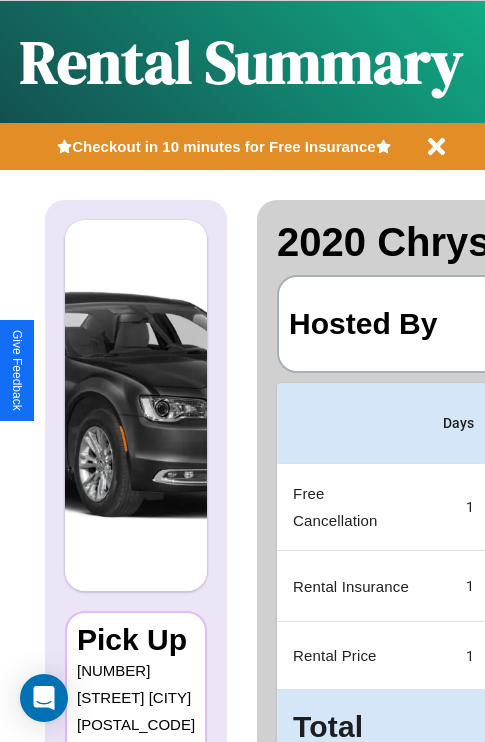 scroll, scrollTop: 0, scrollLeft: 378, axis: horizontal 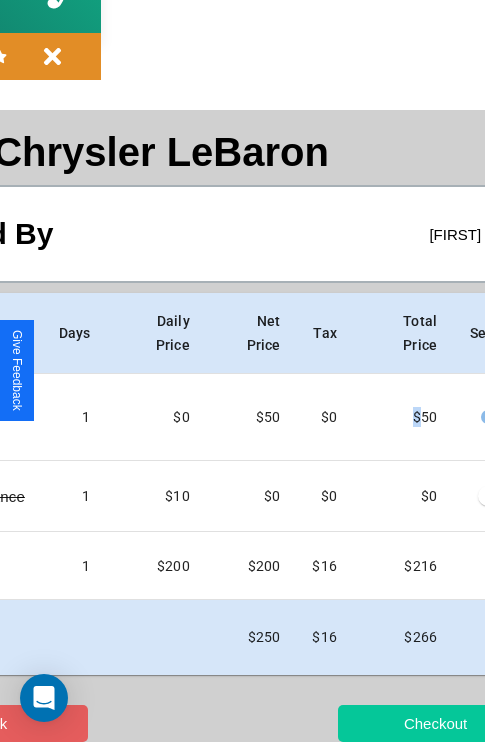 click on "Checkout" at bounding box center [435, 723] 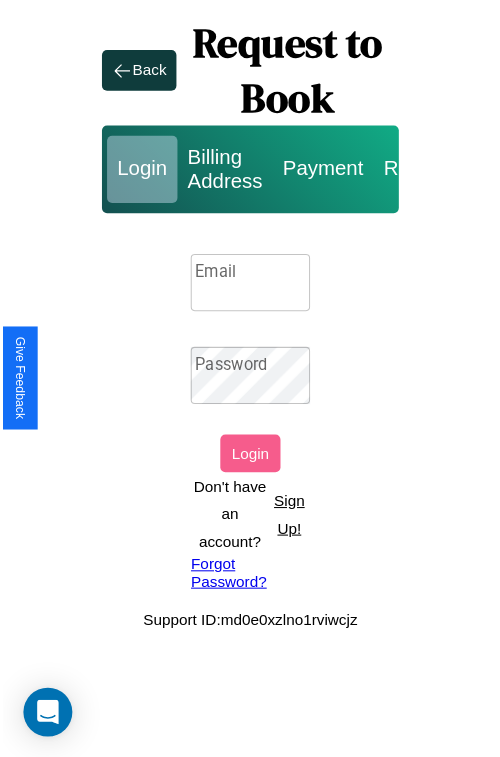 scroll, scrollTop: 0, scrollLeft: 0, axis: both 